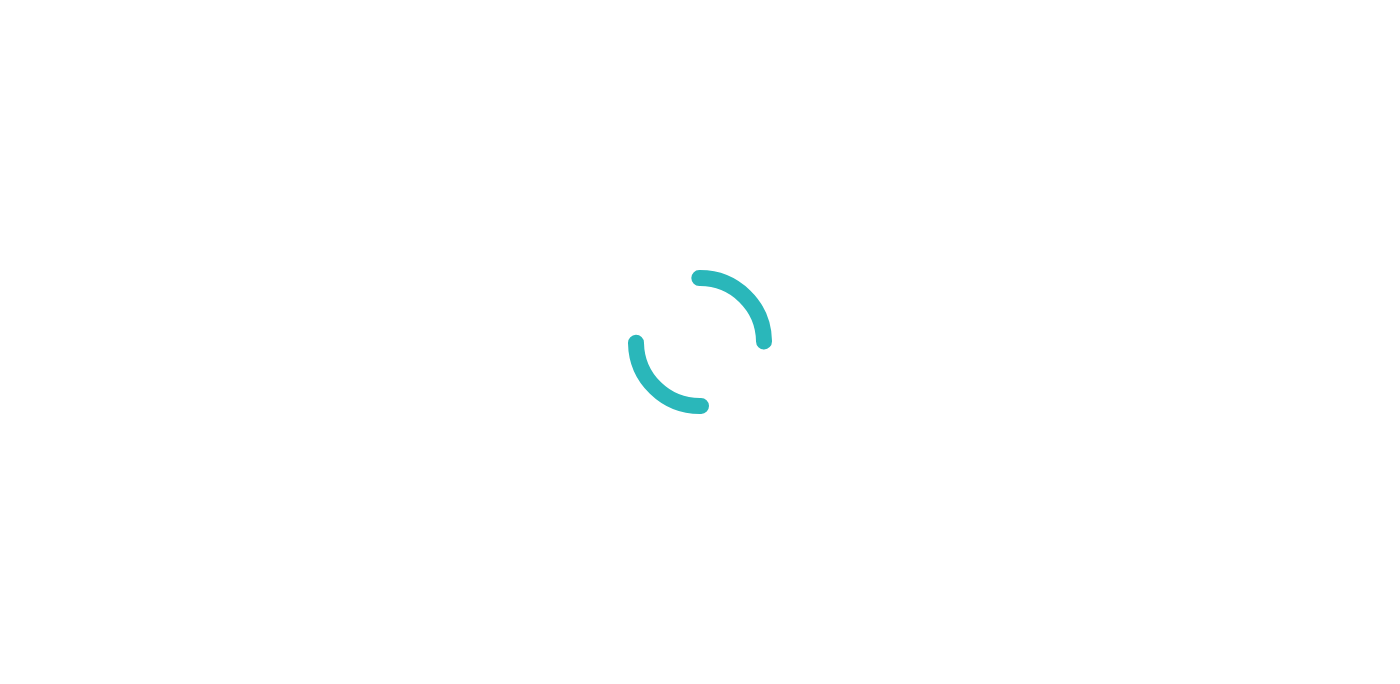 scroll, scrollTop: 0, scrollLeft: 0, axis: both 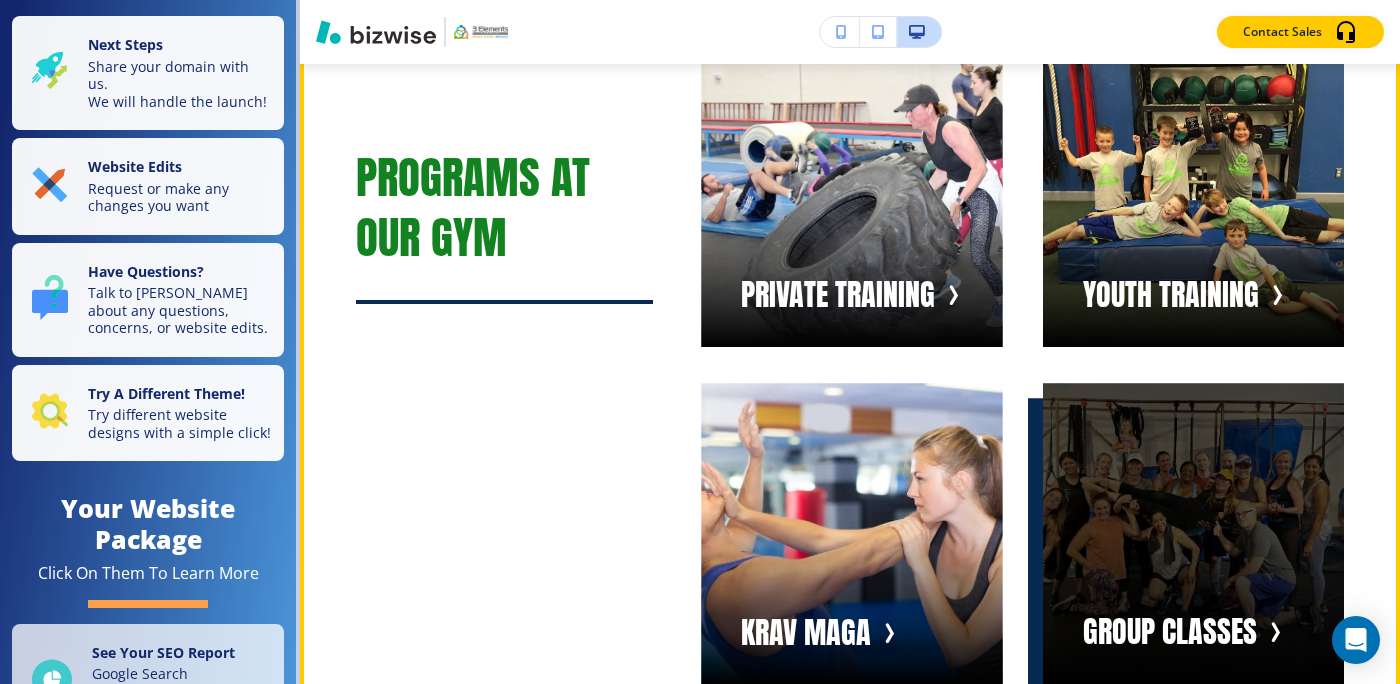 click at bounding box center [1193, 533] 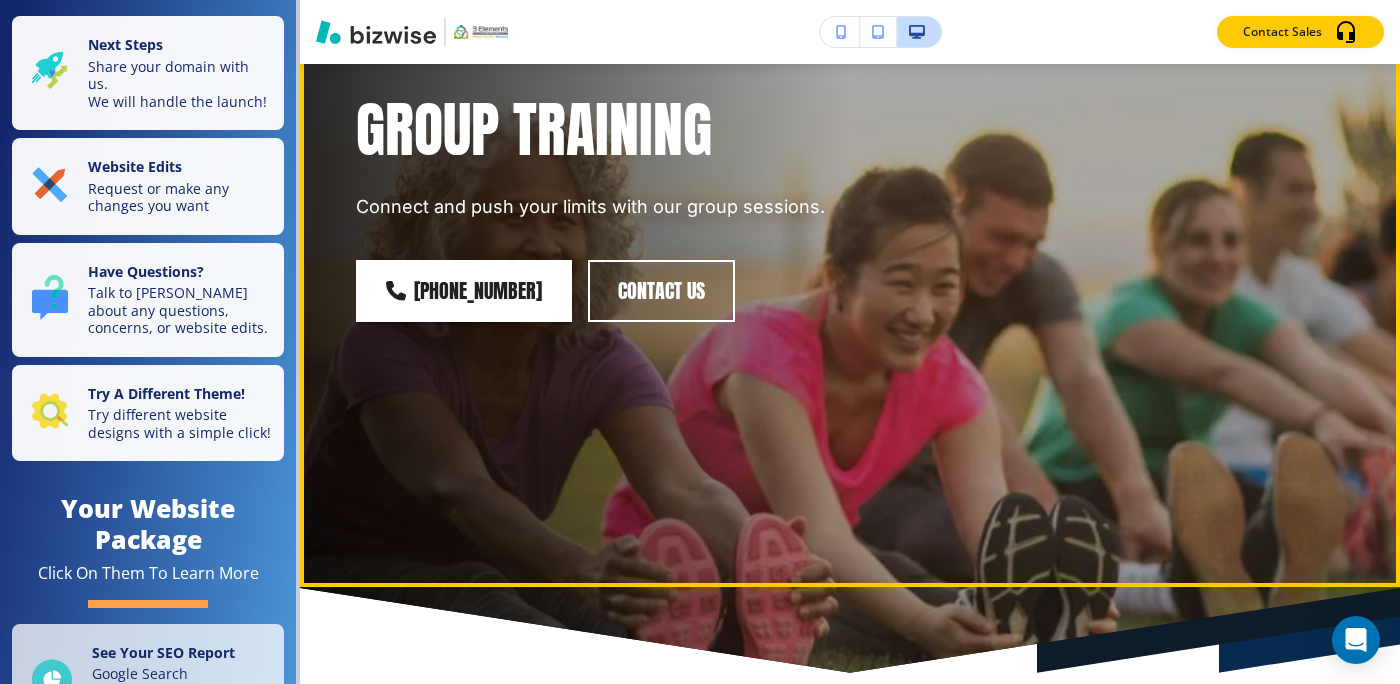 scroll, scrollTop: 0, scrollLeft: 0, axis: both 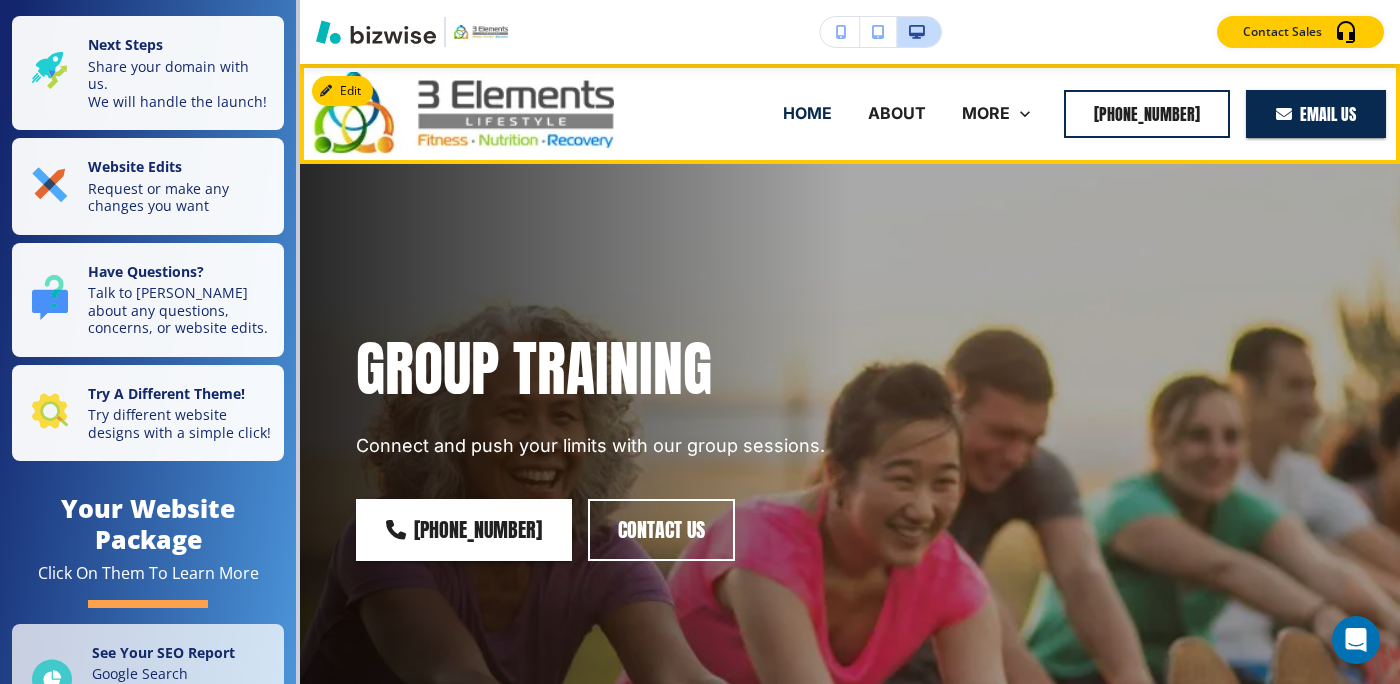 click on "HOME" at bounding box center [807, 113] 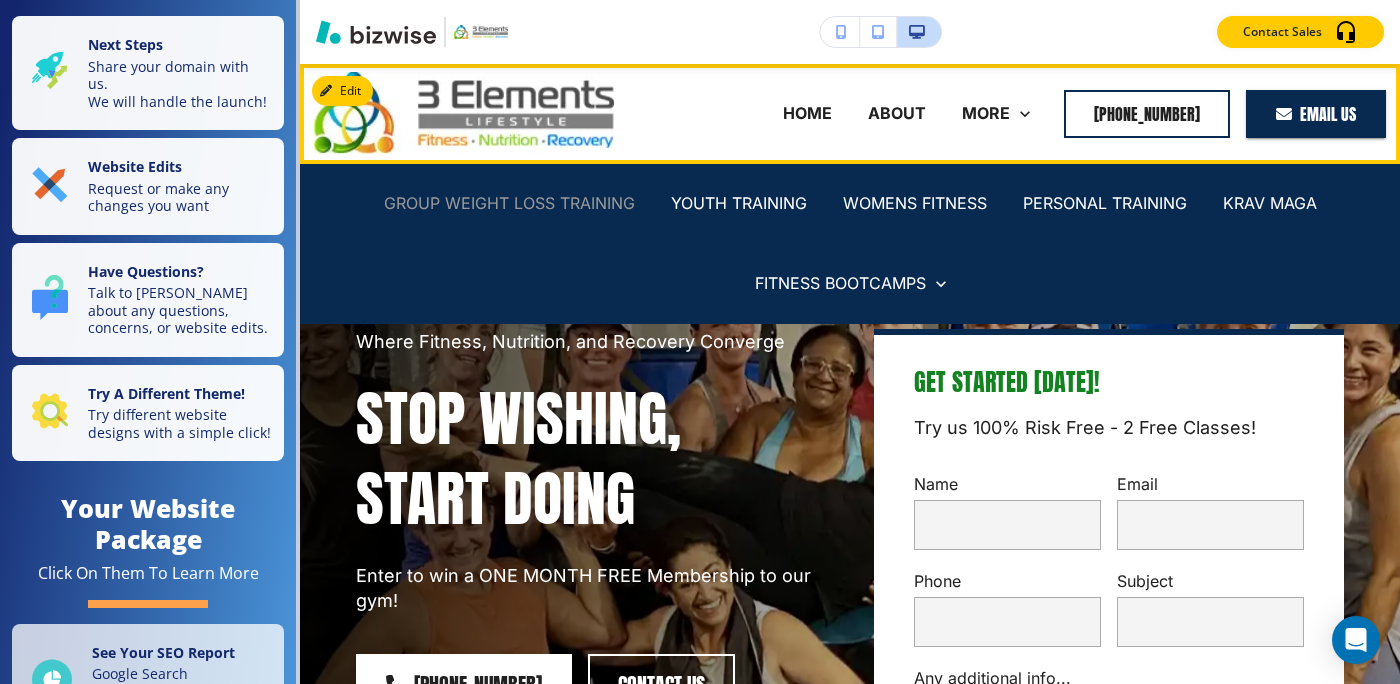 click on "GROUP WEIGHT LOSS TRAINING" at bounding box center [509, 203] 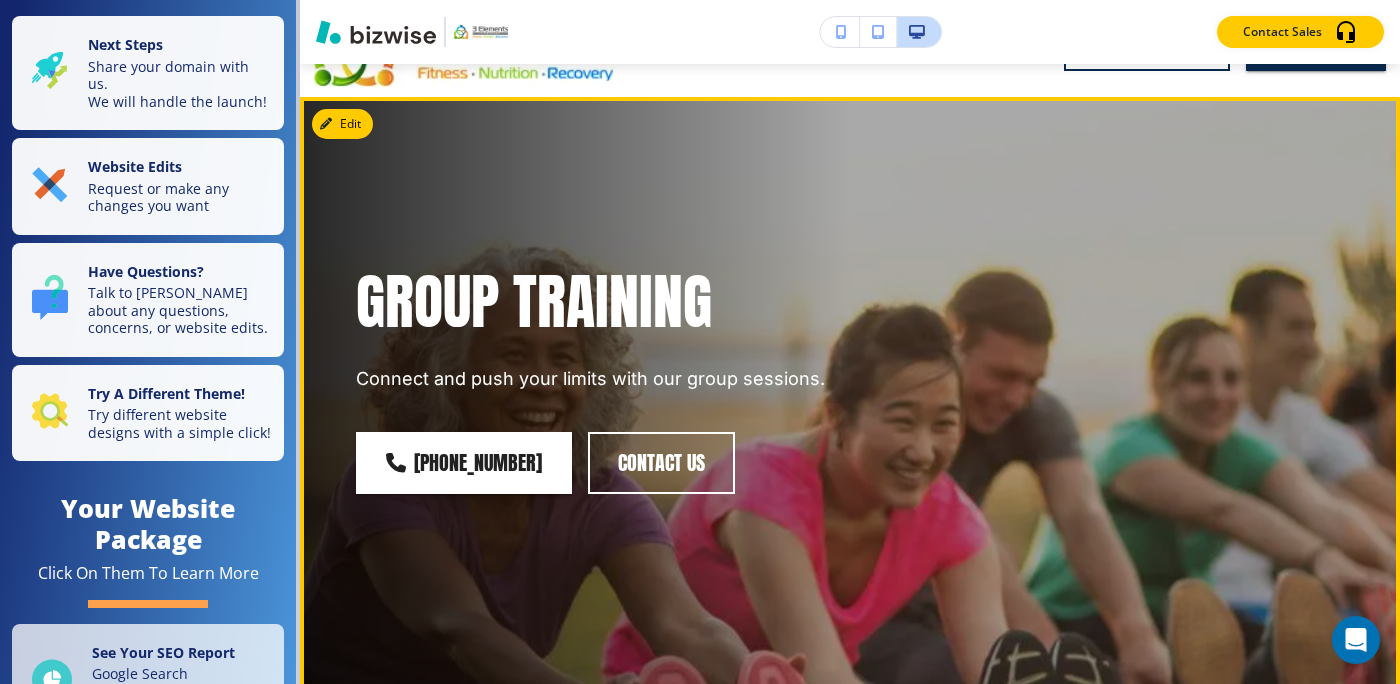 scroll, scrollTop: 0, scrollLeft: 0, axis: both 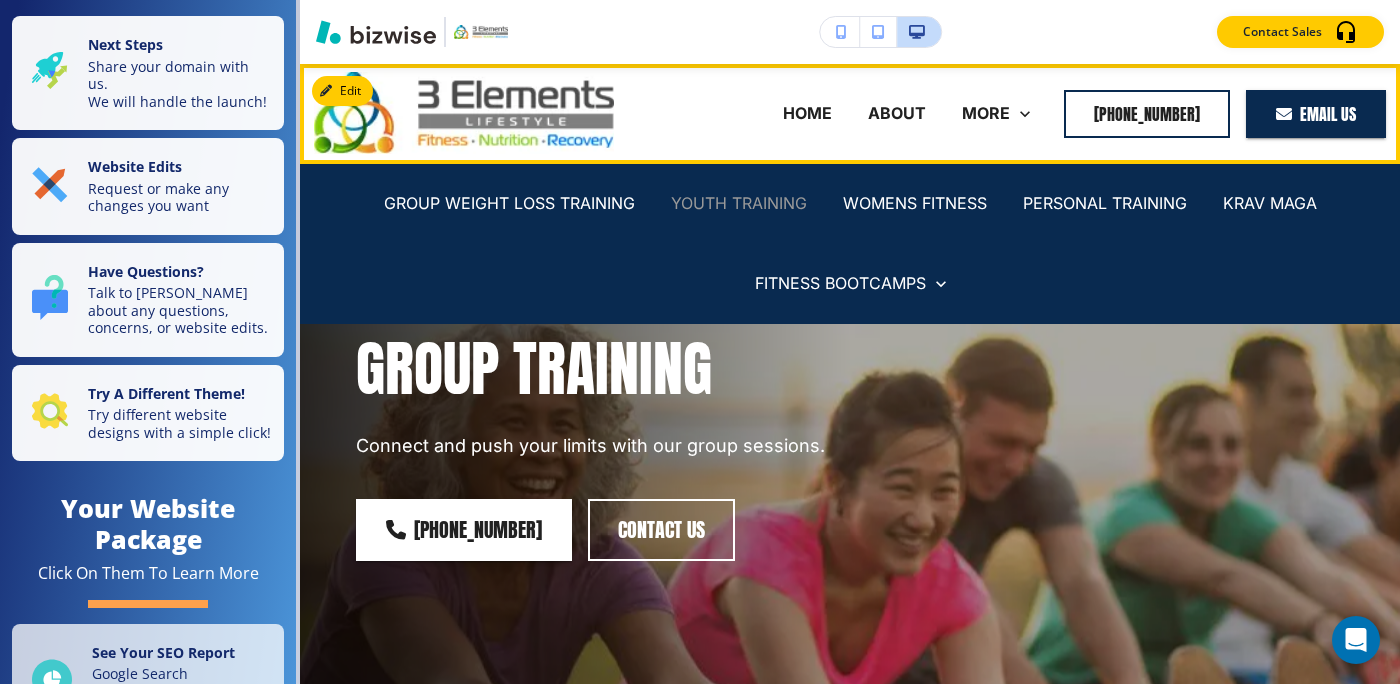 click on "YOUTH TRAINING" at bounding box center [739, 203] 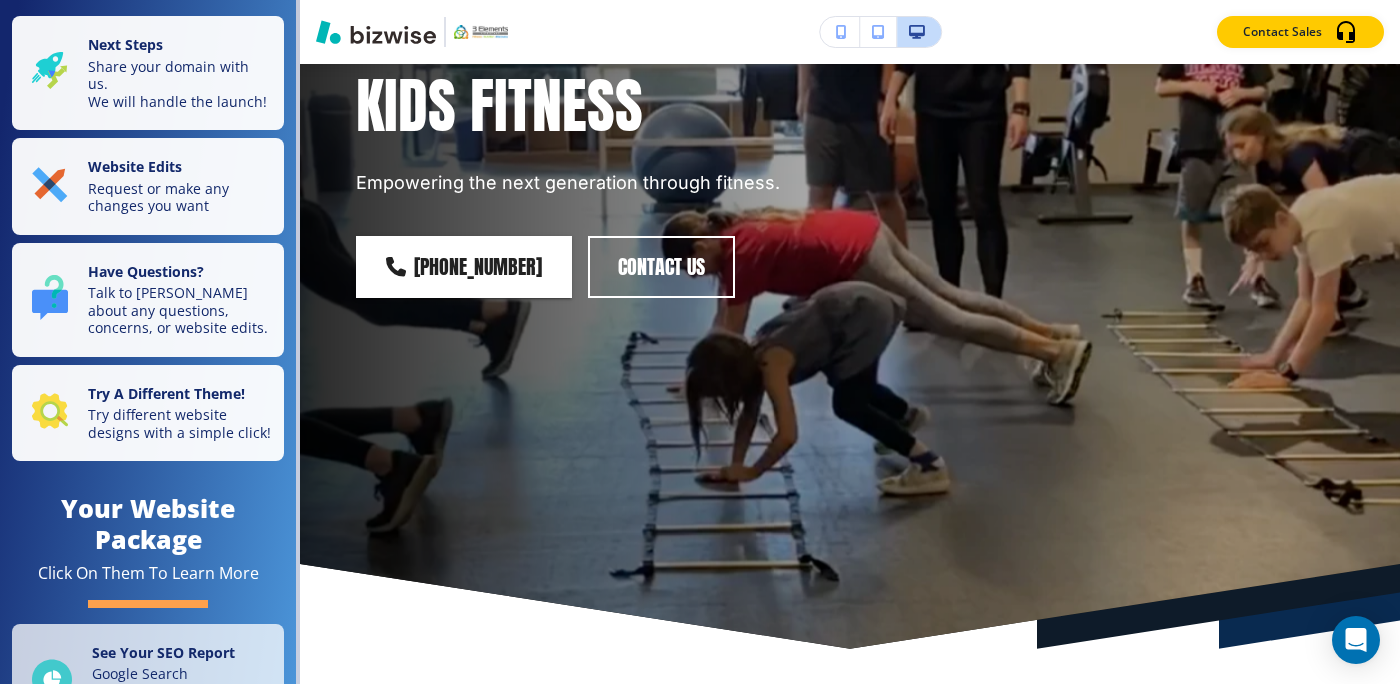 scroll, scrollTop: 0, scrollLeft: 0, axis: both 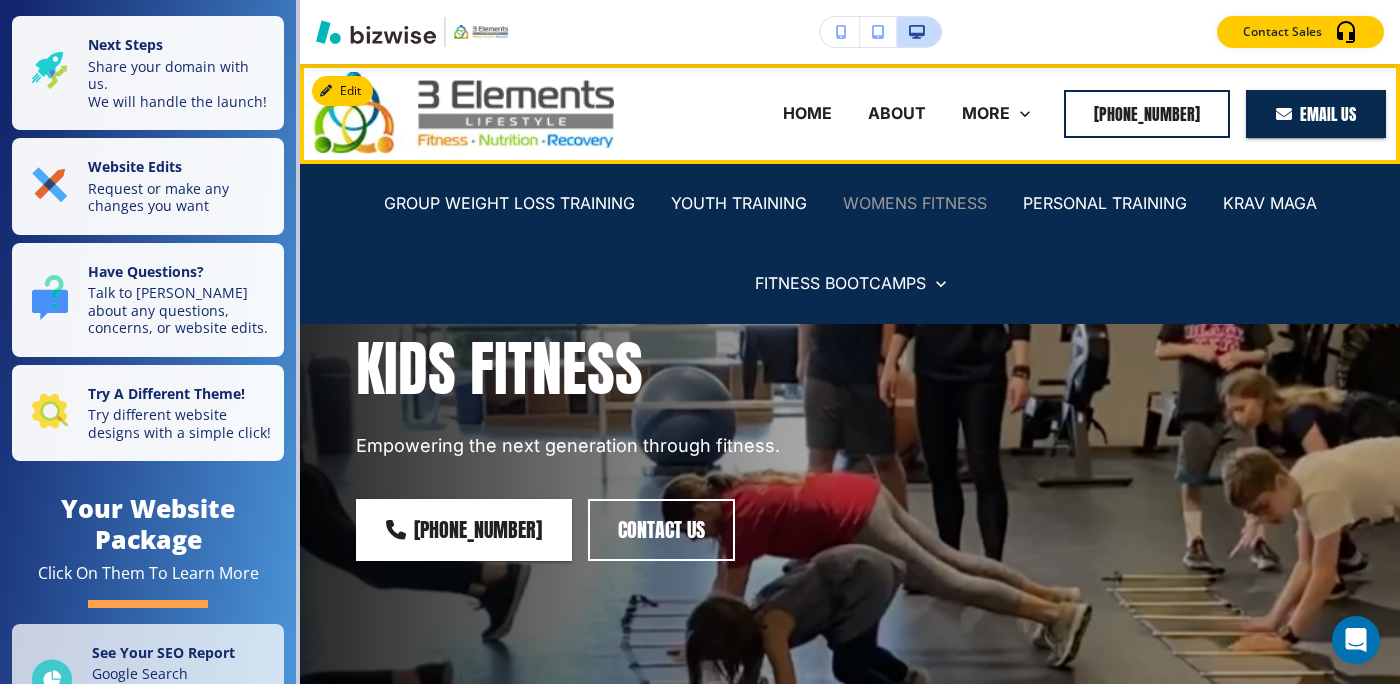 click on "WOMENS FITNESS" at bounding box center [915, 203] 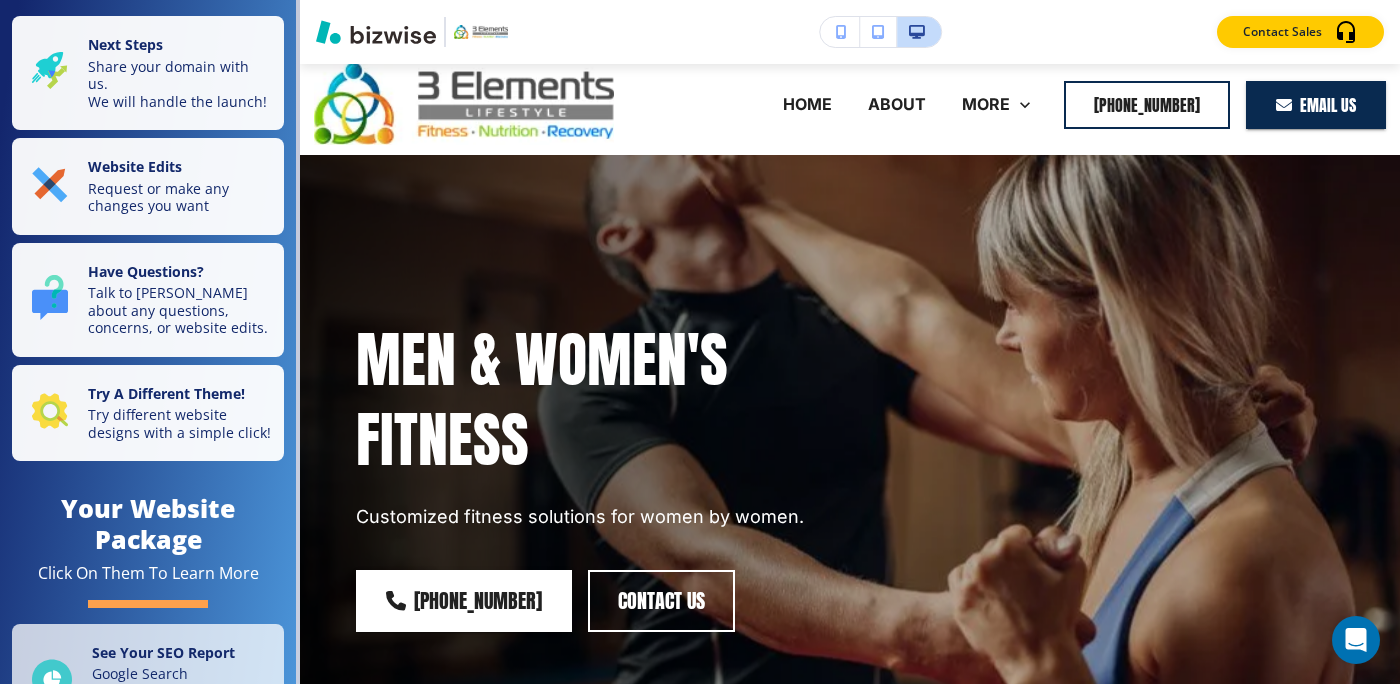scroll, scrollTop: 0, scrollLeft: 0, axis: both 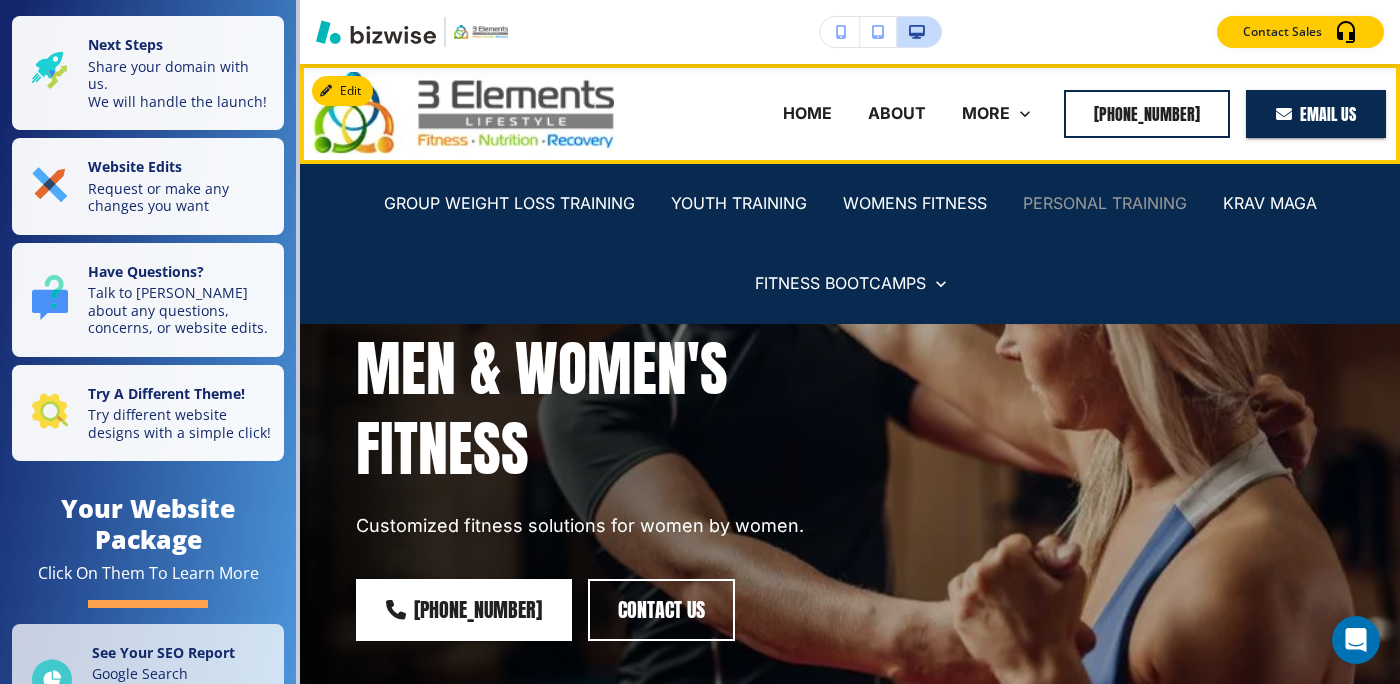 click on "PERSONAL TRAINING" at bounding box center [1105, 203] 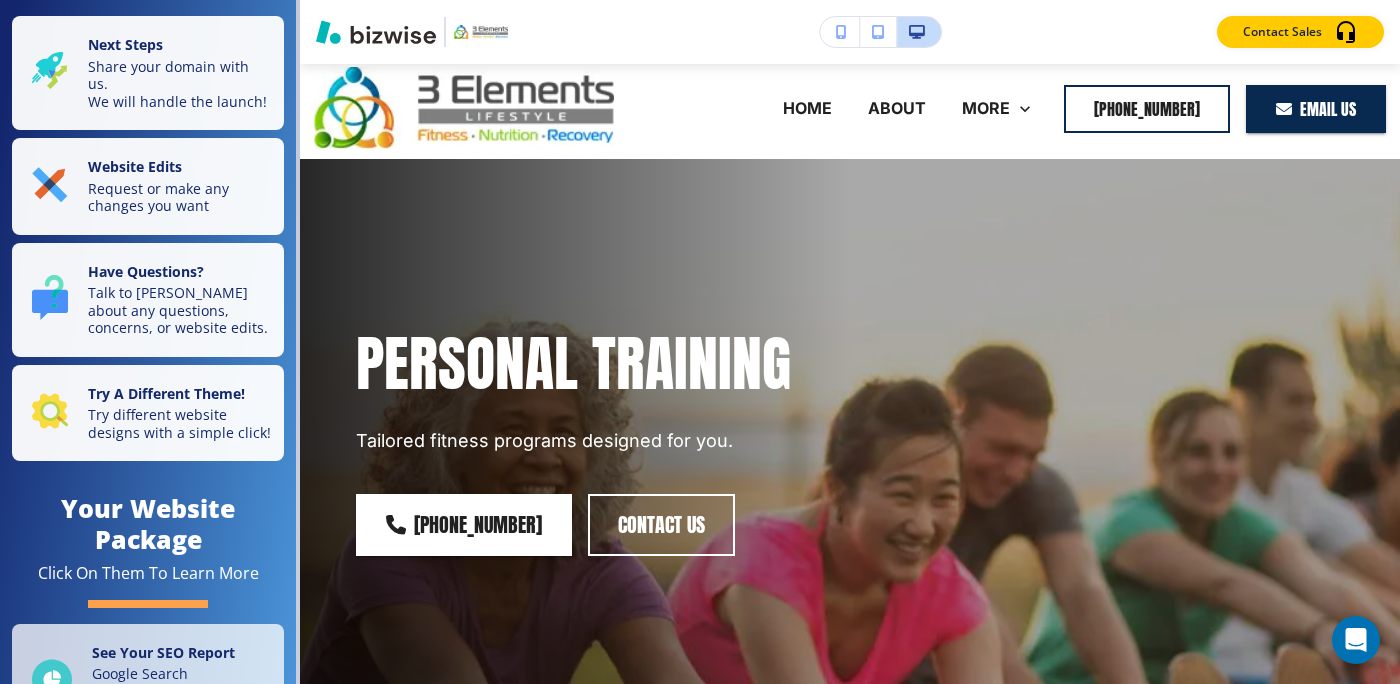 scroll, scrollTop: 0, scrollLeft: 0, axis: both 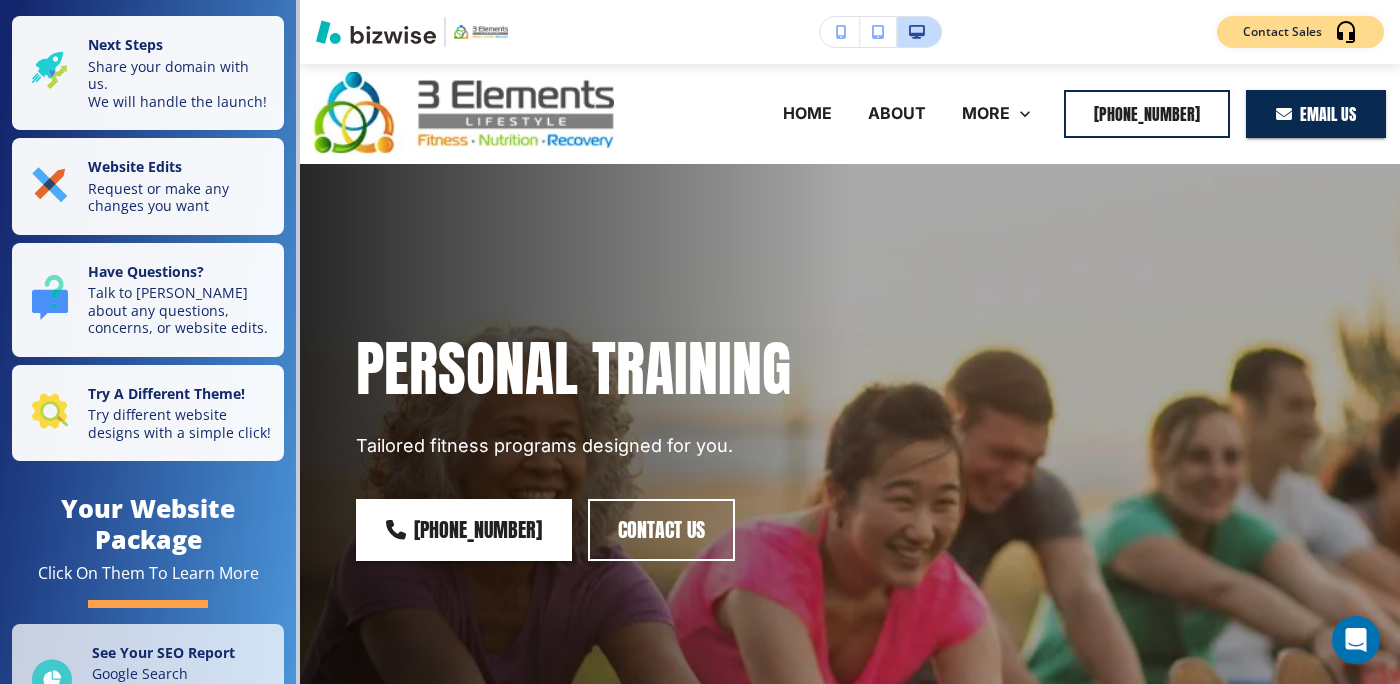 click on "Contact Sales" at bounding box center [1300, 32] 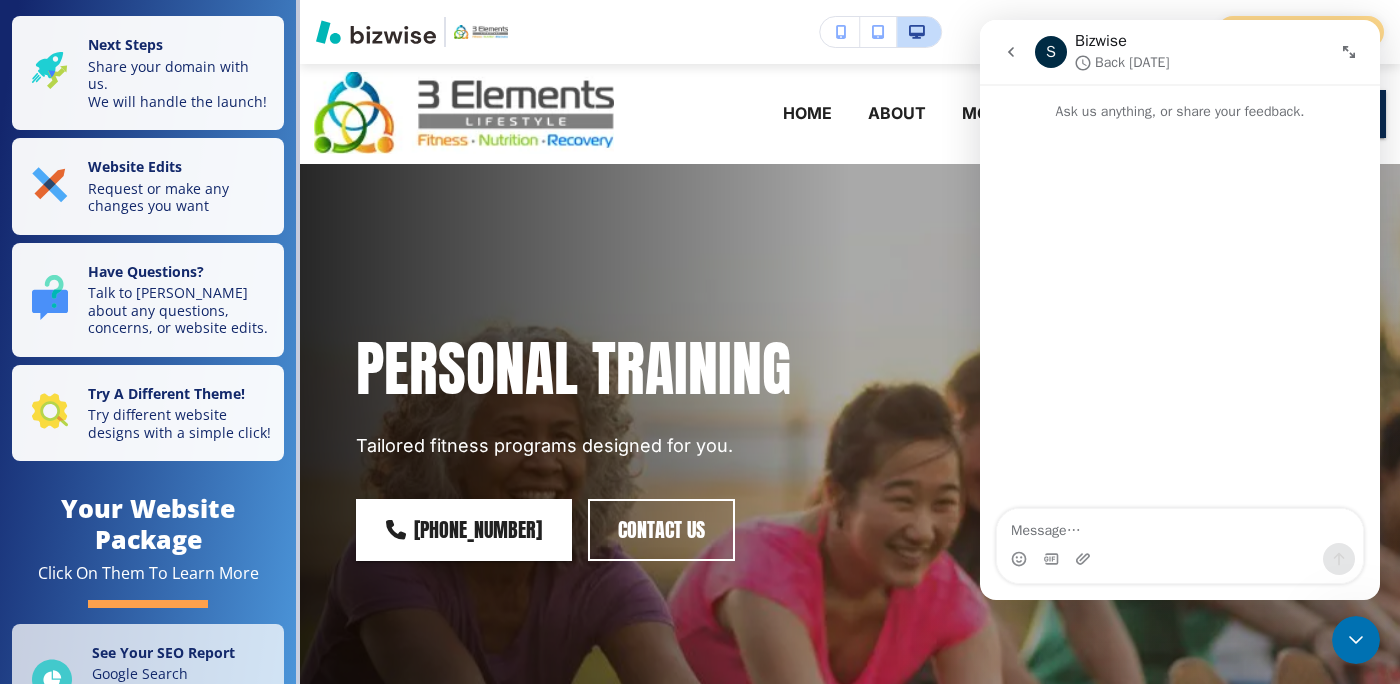 scroll, scrollTop: 0, scrollLeft: 0, axis: both 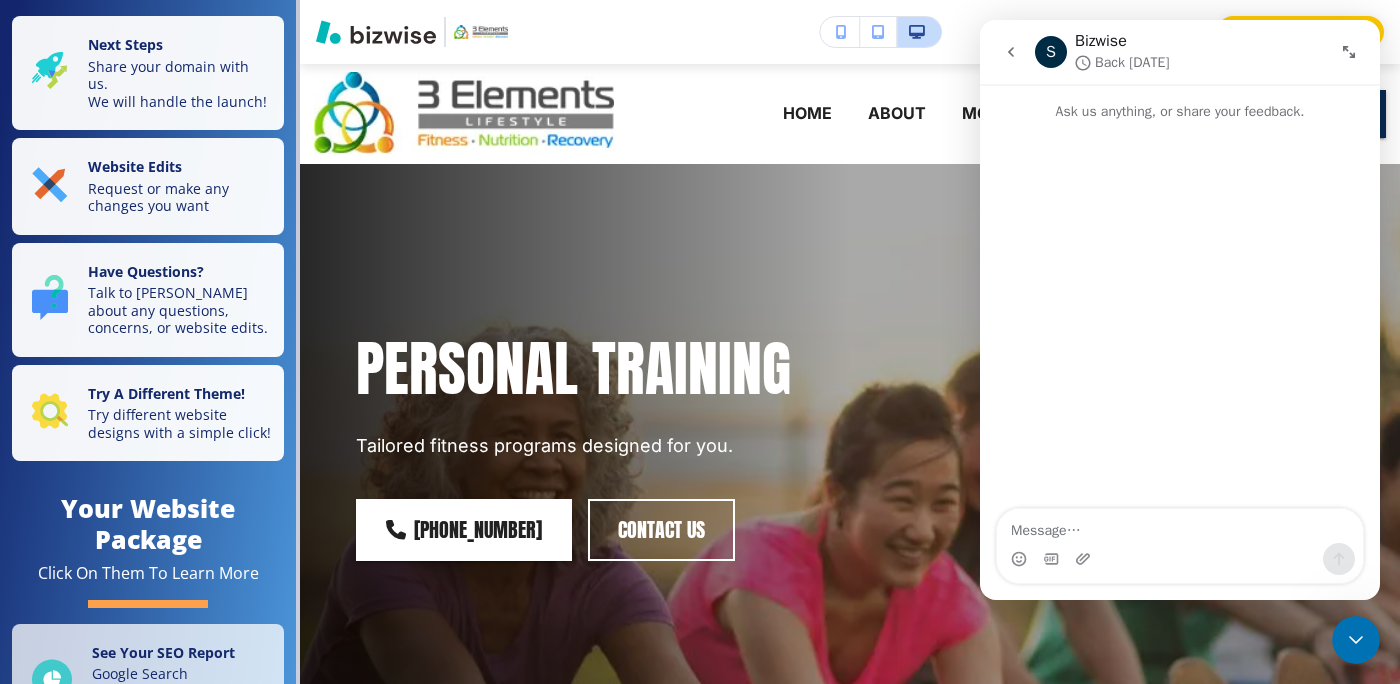 click on "Contact Sales" at bounding box center [850, 32] 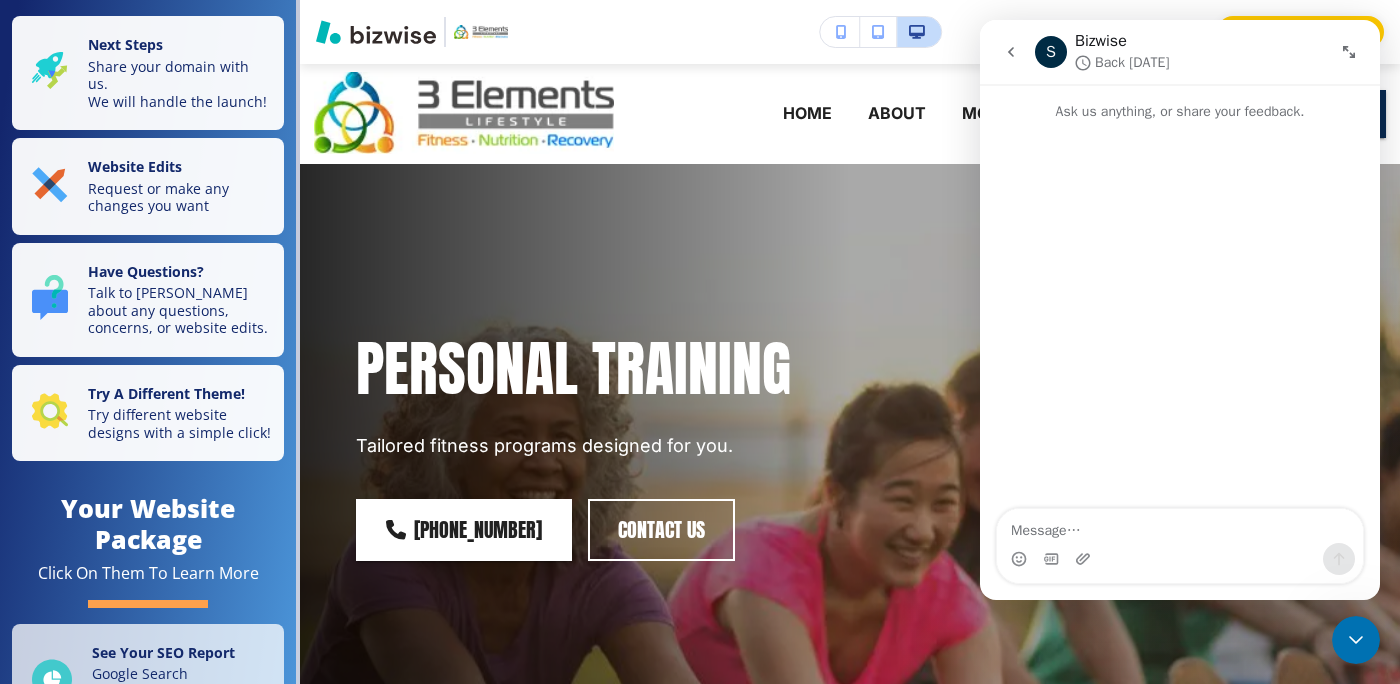 click 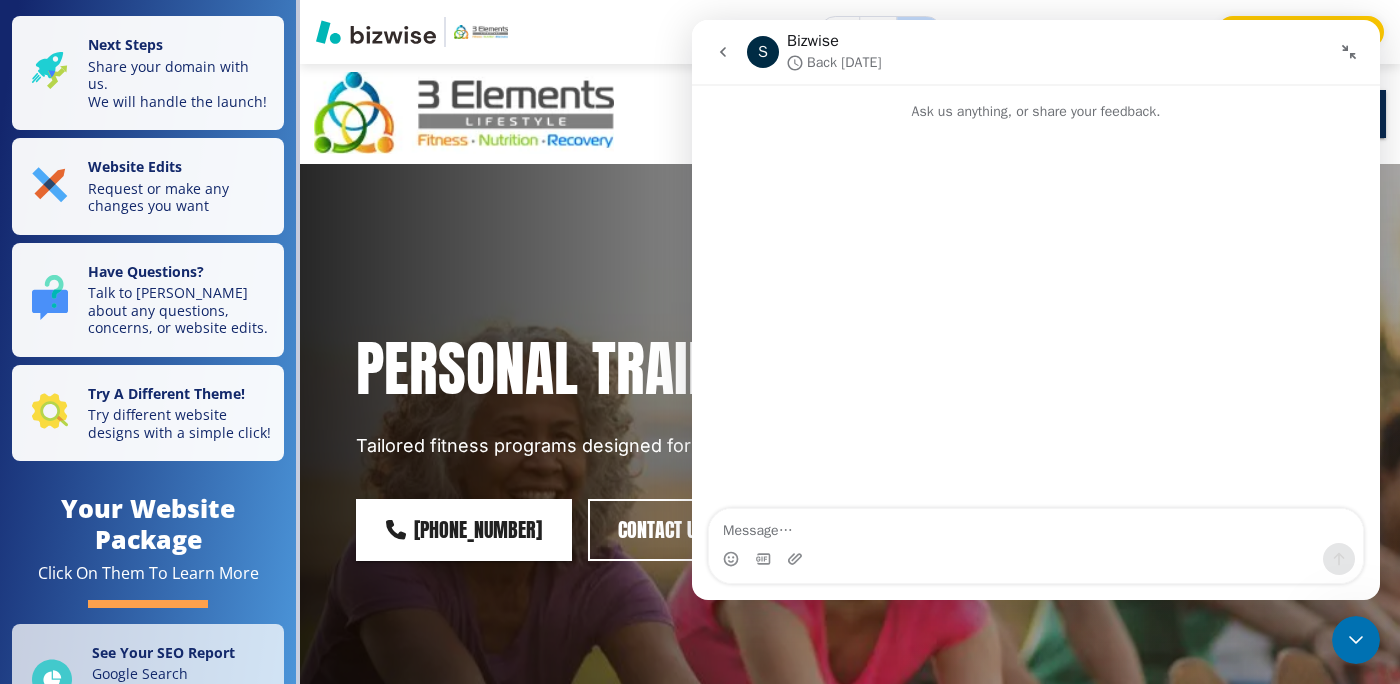 click 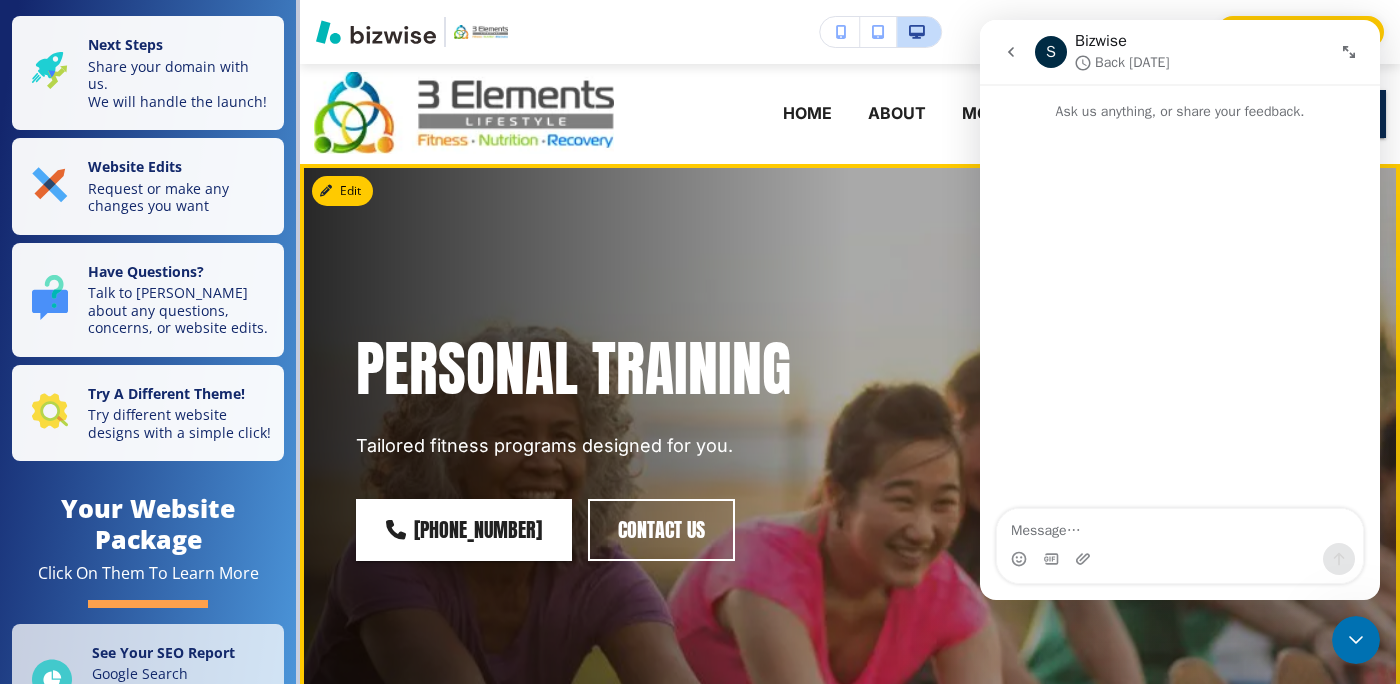 click on "PERSONAL TRAINING Tailored fitness programs designed for you. [PHONE_NUMBER] CONTACT US" at bounding box center (826, 471) 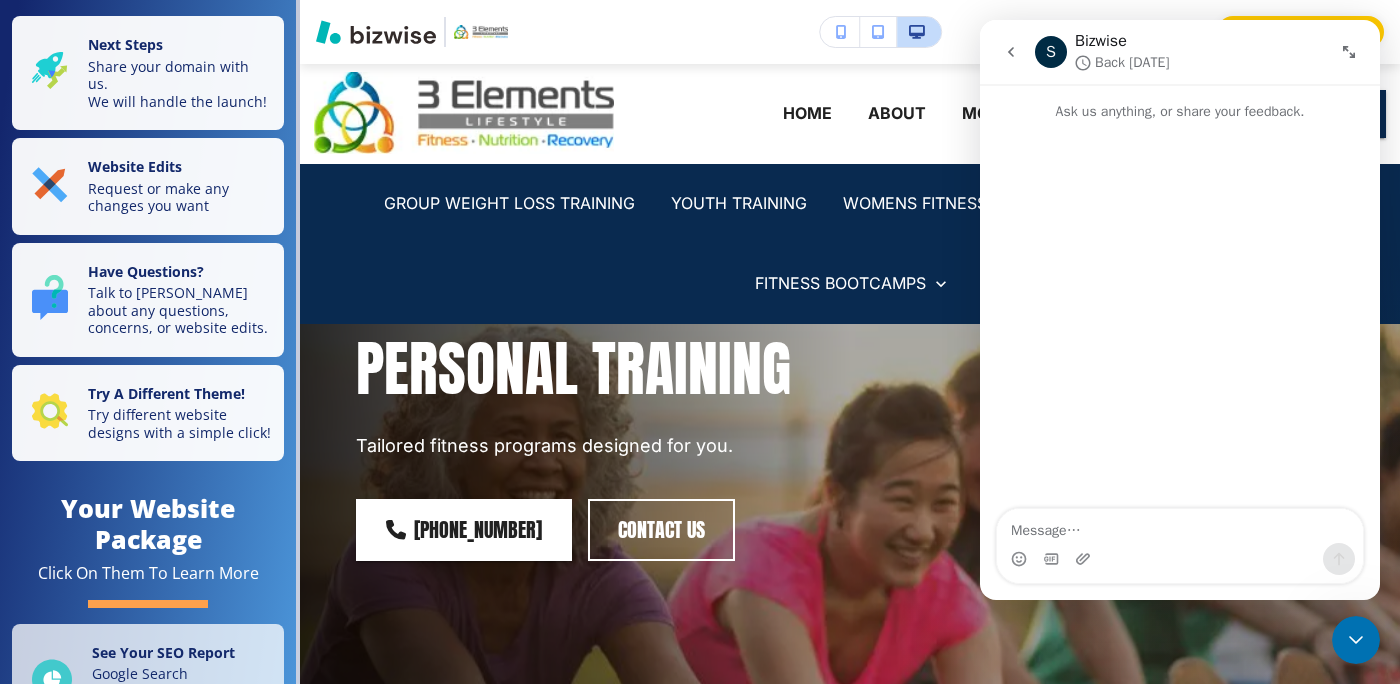 click on "Contact Sales" at bounding box center (850, 32) 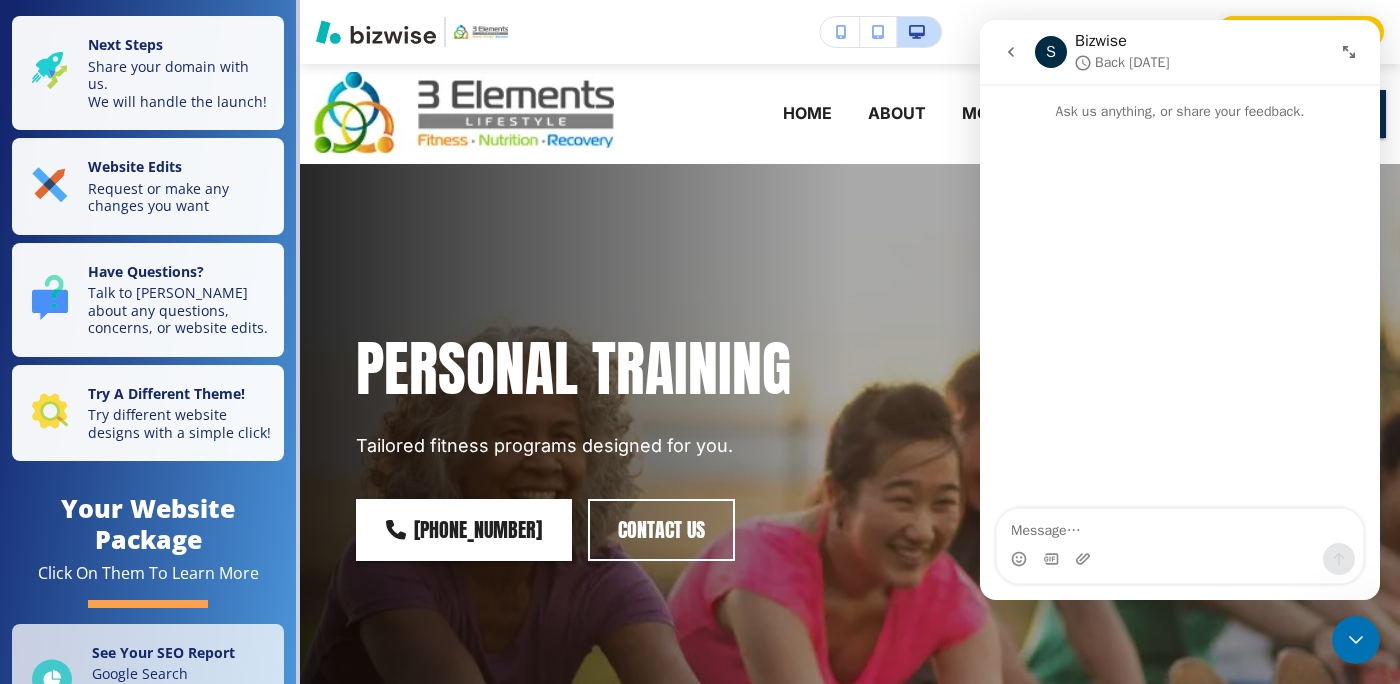 click 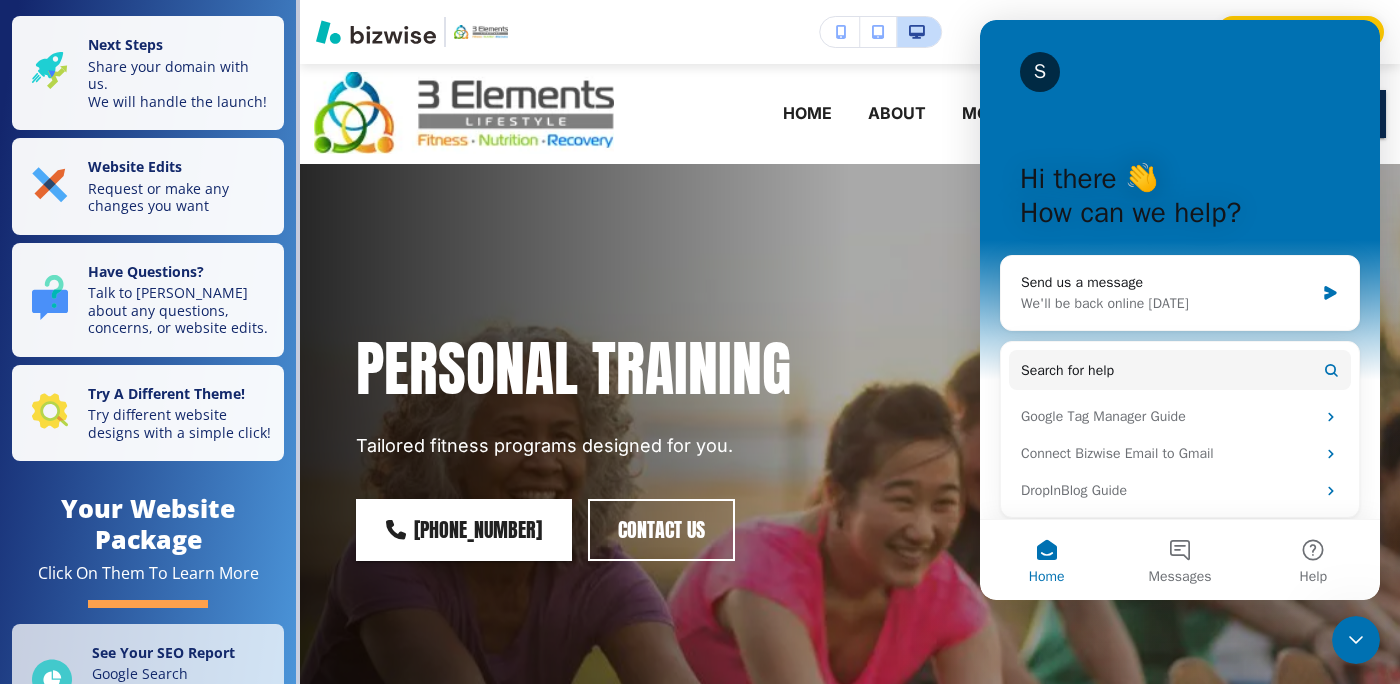 click on "S Hi there 👋 How can we help?" at bounding box center [1180, 200] 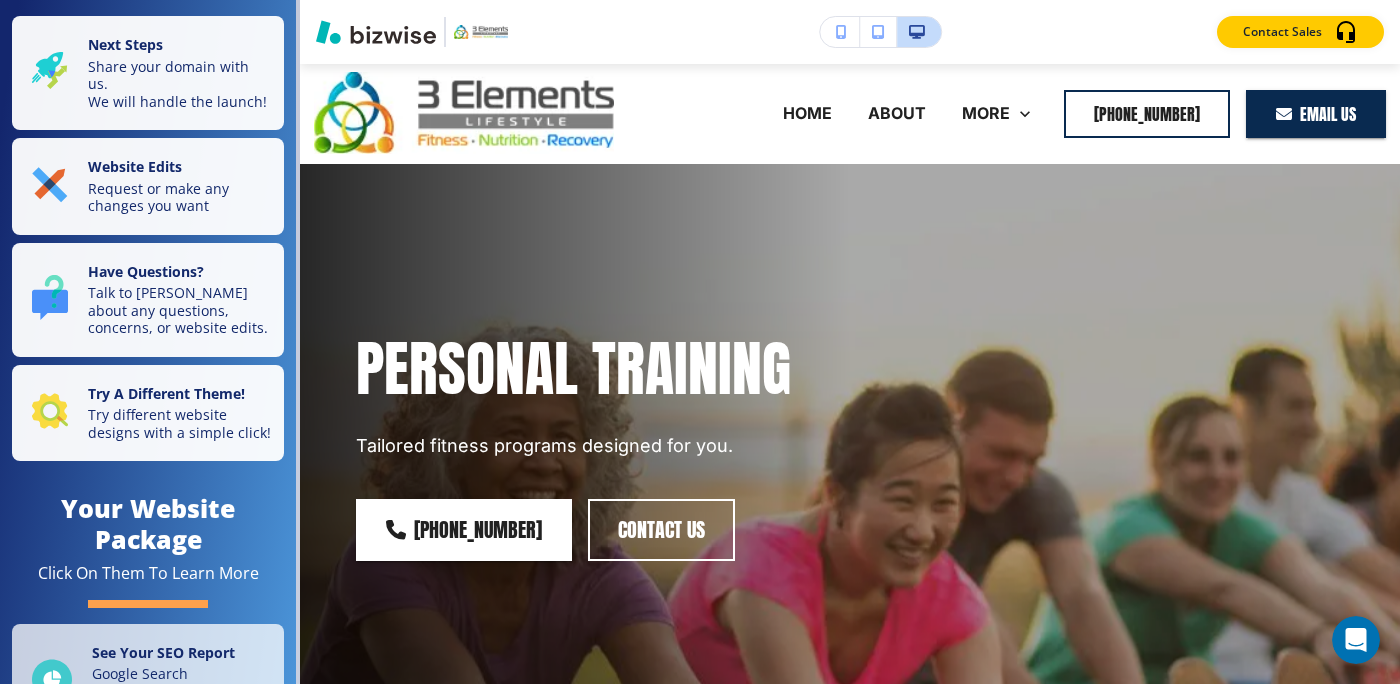 scroll, scrollTop: 0, scrollLeft: 0, axis: both 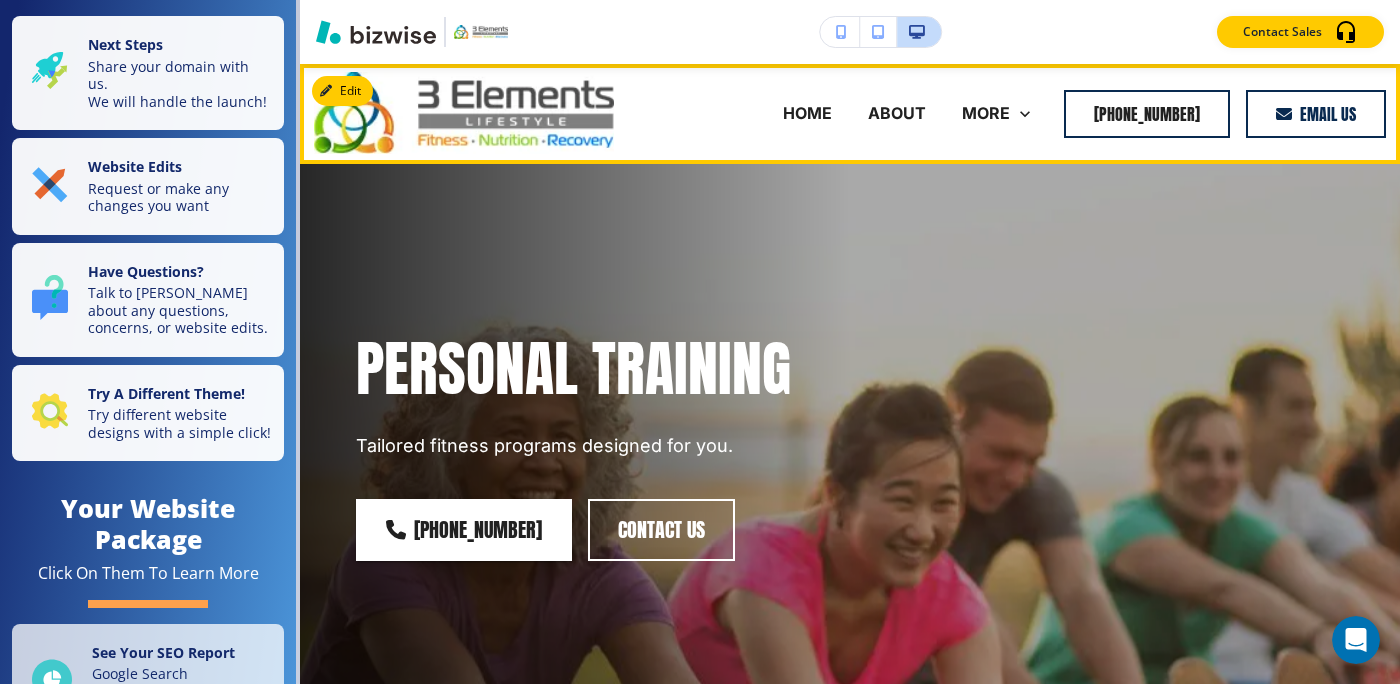 click on "eMAIL US" at bounding box center (1316, 114) 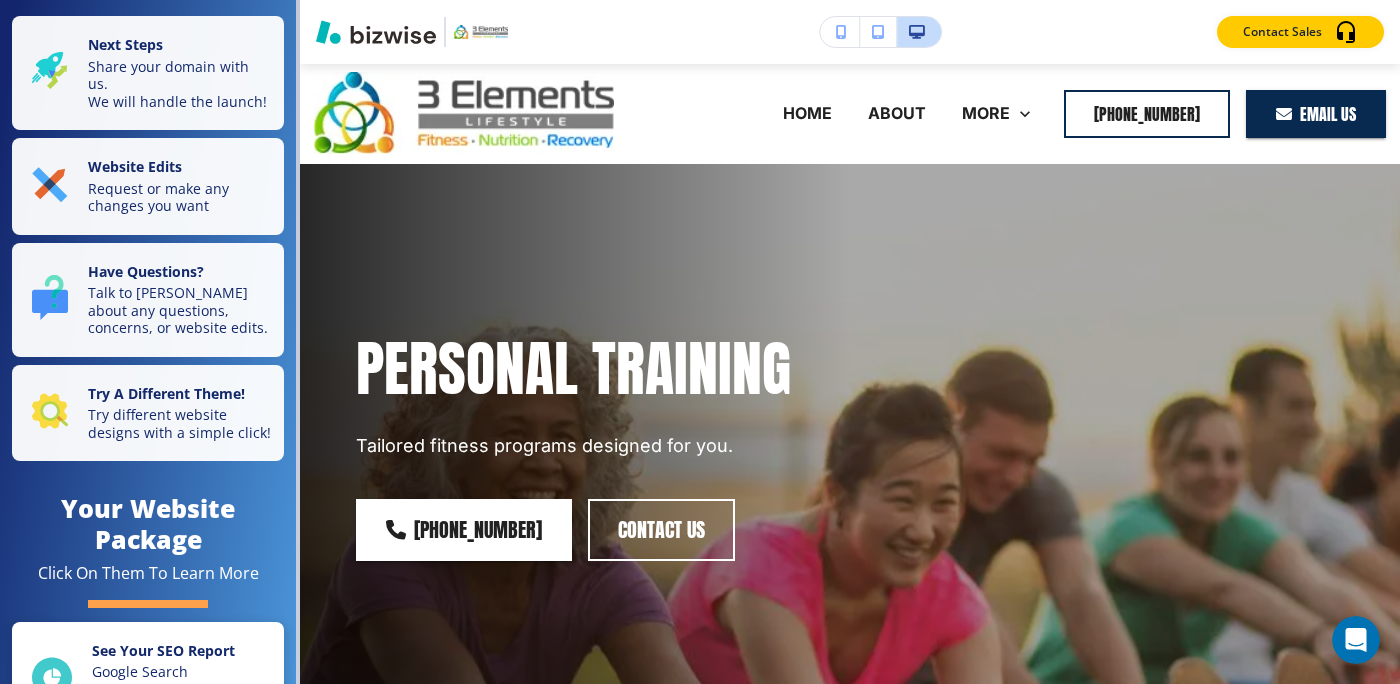 click on "Google Search improvements with more traffic and keywords" at bounding box center (182, 689) 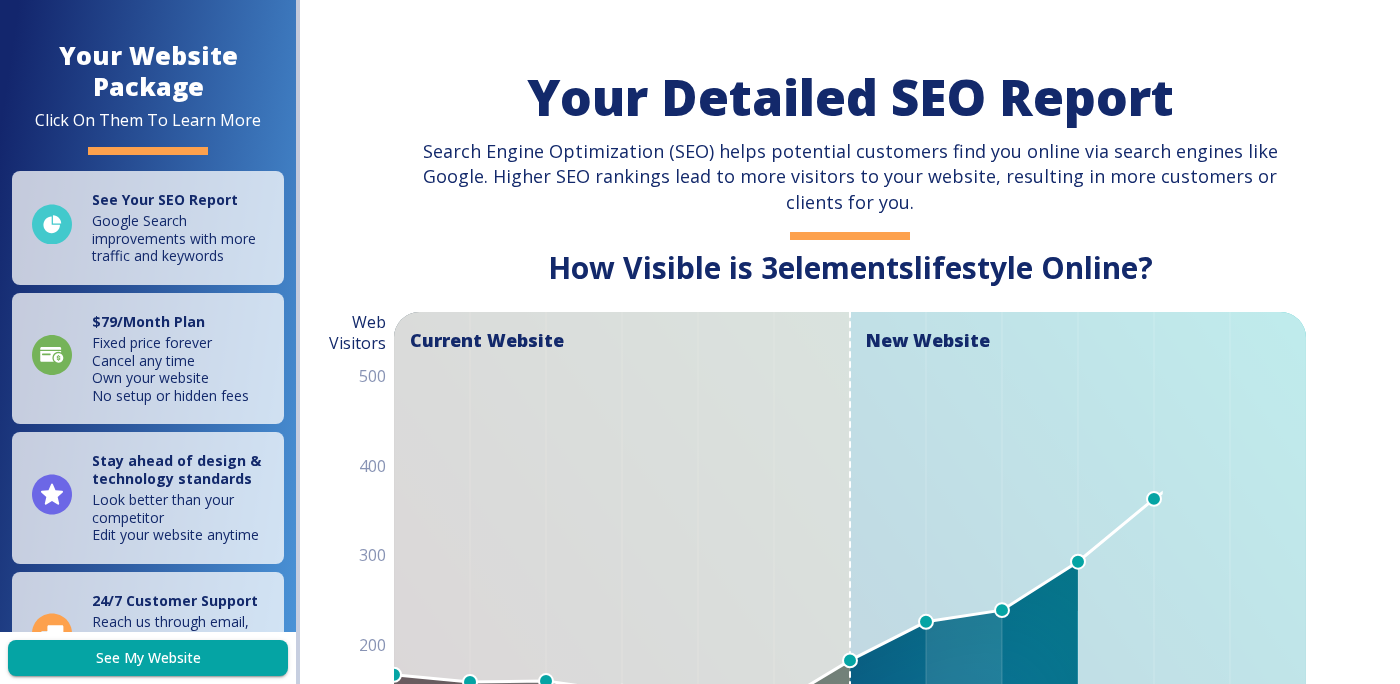 scroll, scrollTop: 0, scrollLeft: 467, axis: horizontal 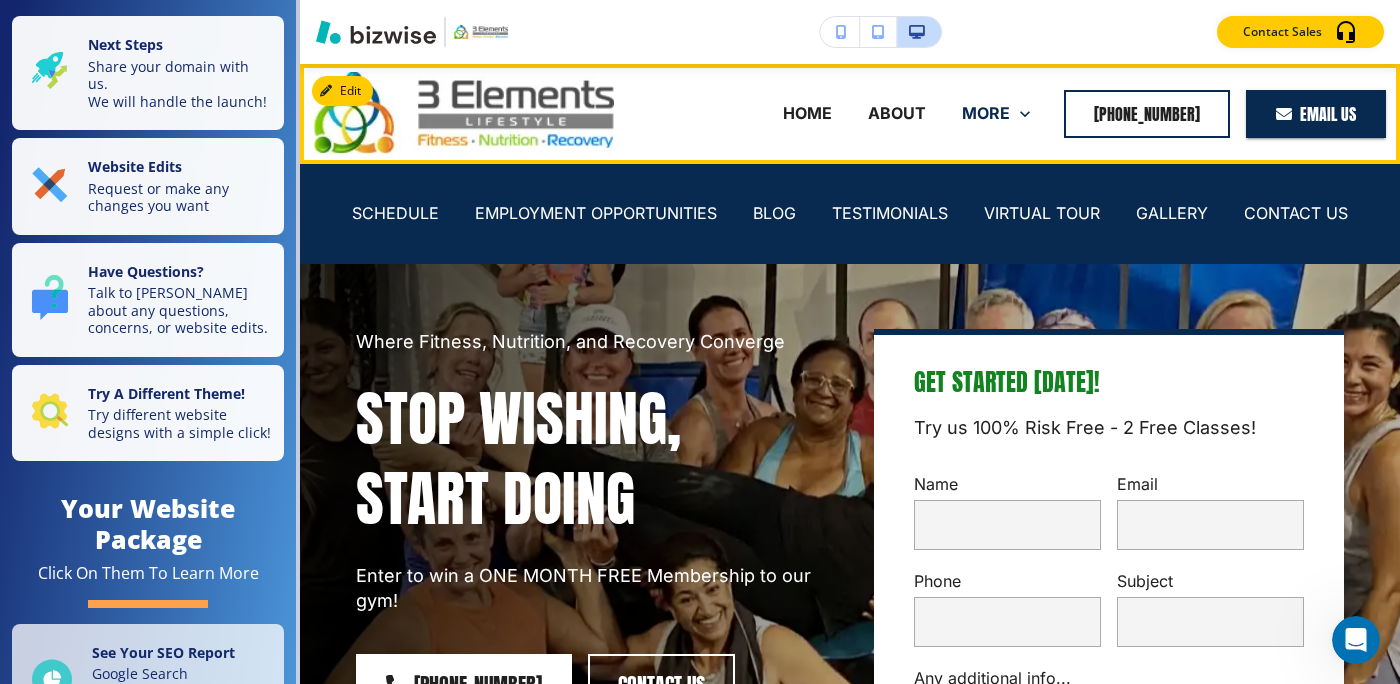 click 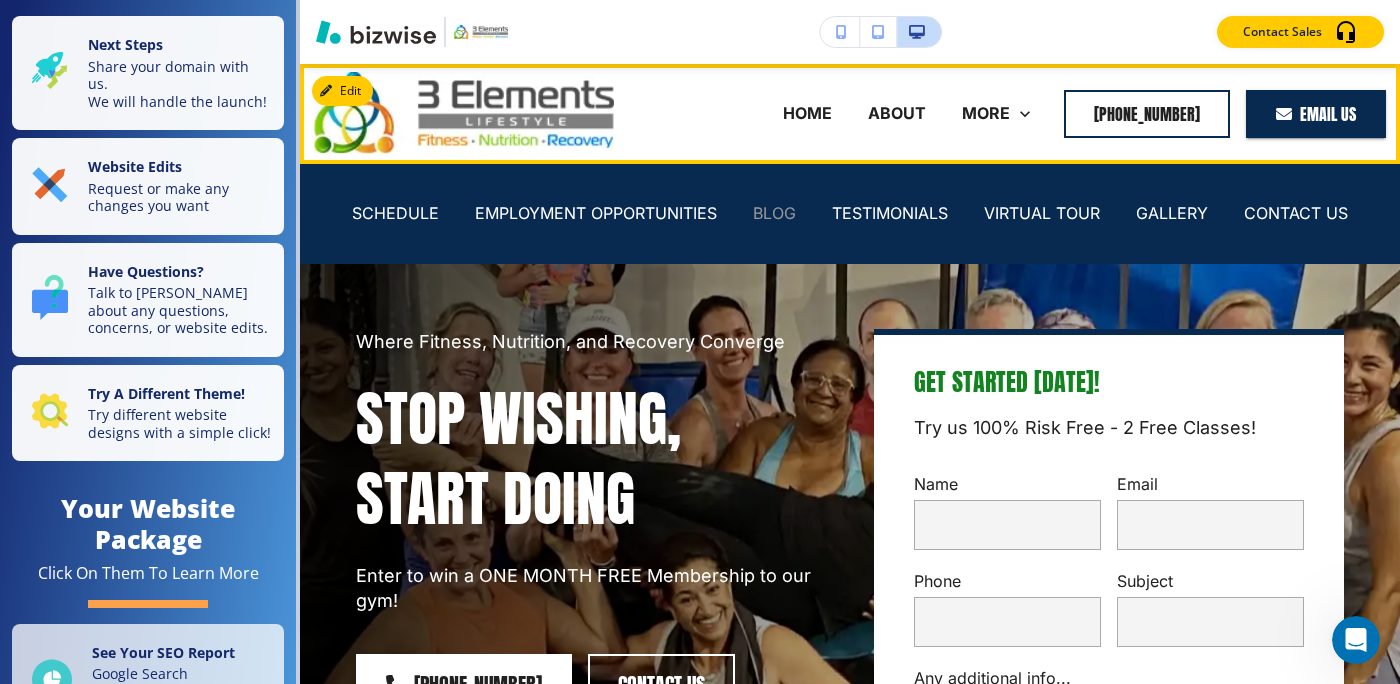 click on "BLOG" at bounding box center [774, 213] 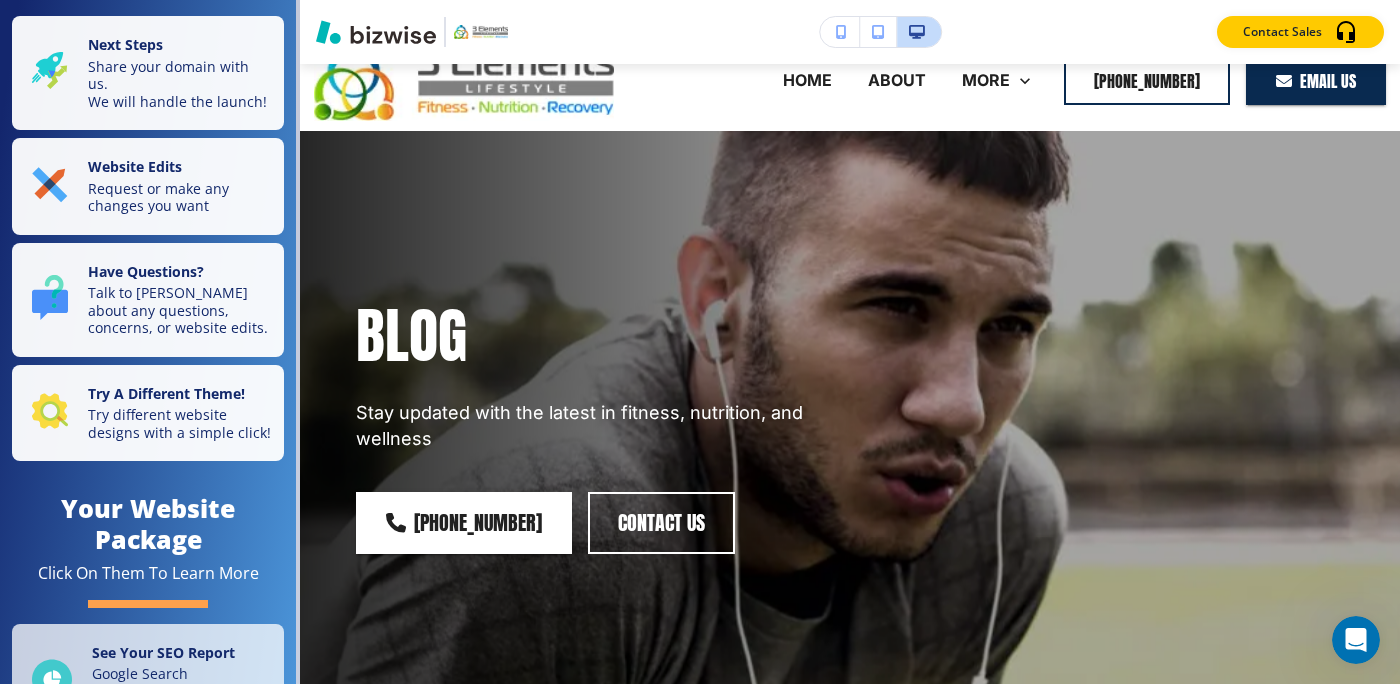 scroll, scrollTop: 0, scrollLeft: 0, axis: both 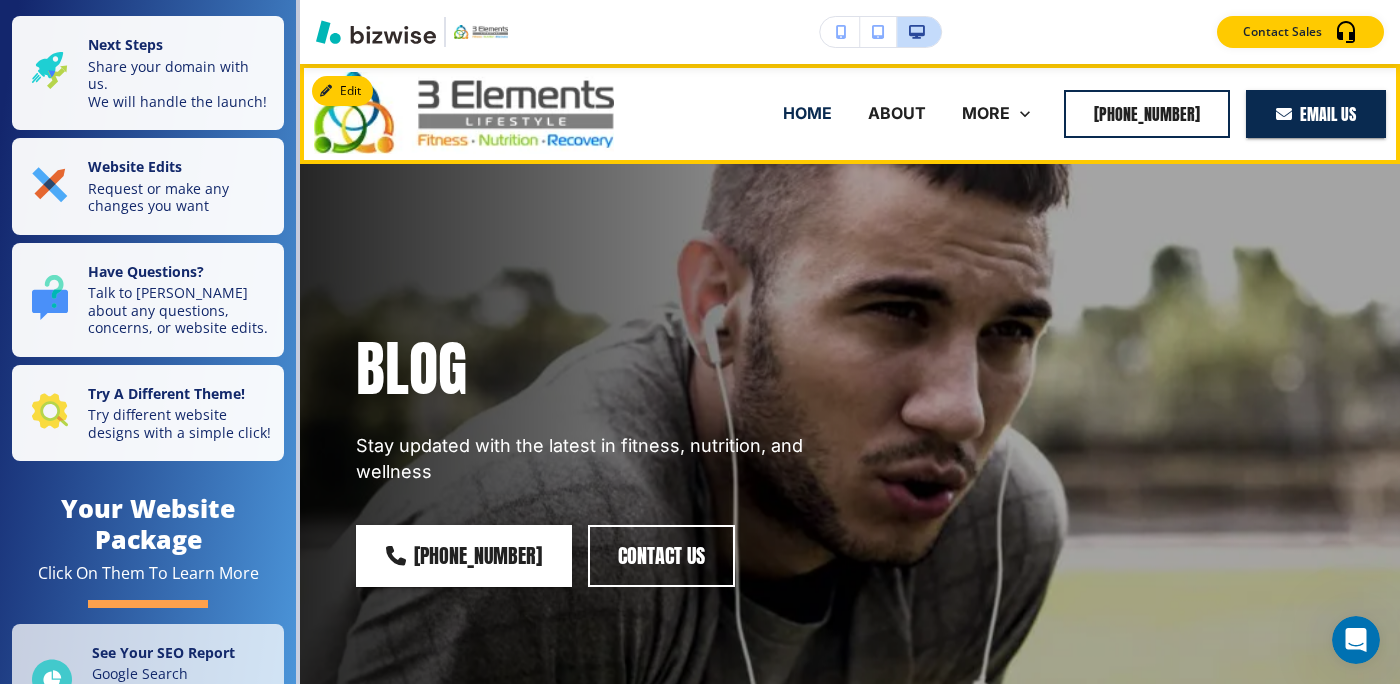 click on "HOME" at bounding box center [807, 113] 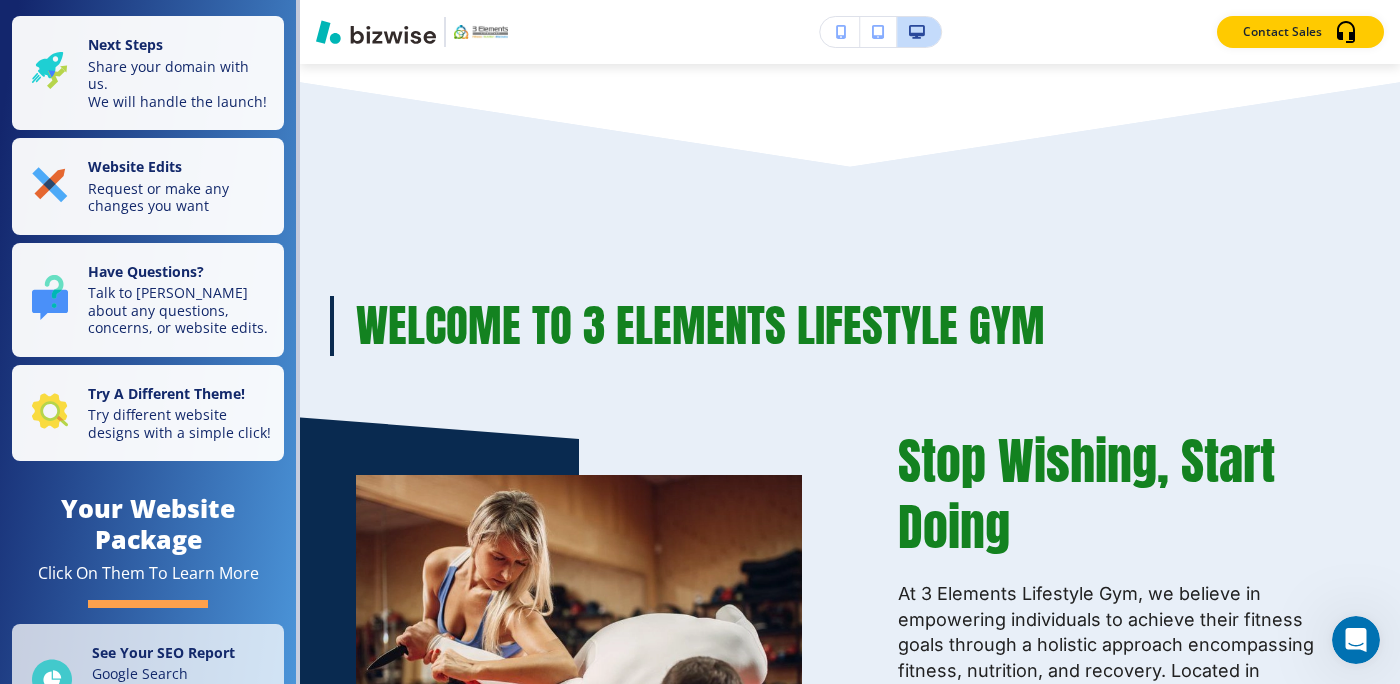scroll, scrollTop: 2123, scrollLeft: 0, axis: vertical 